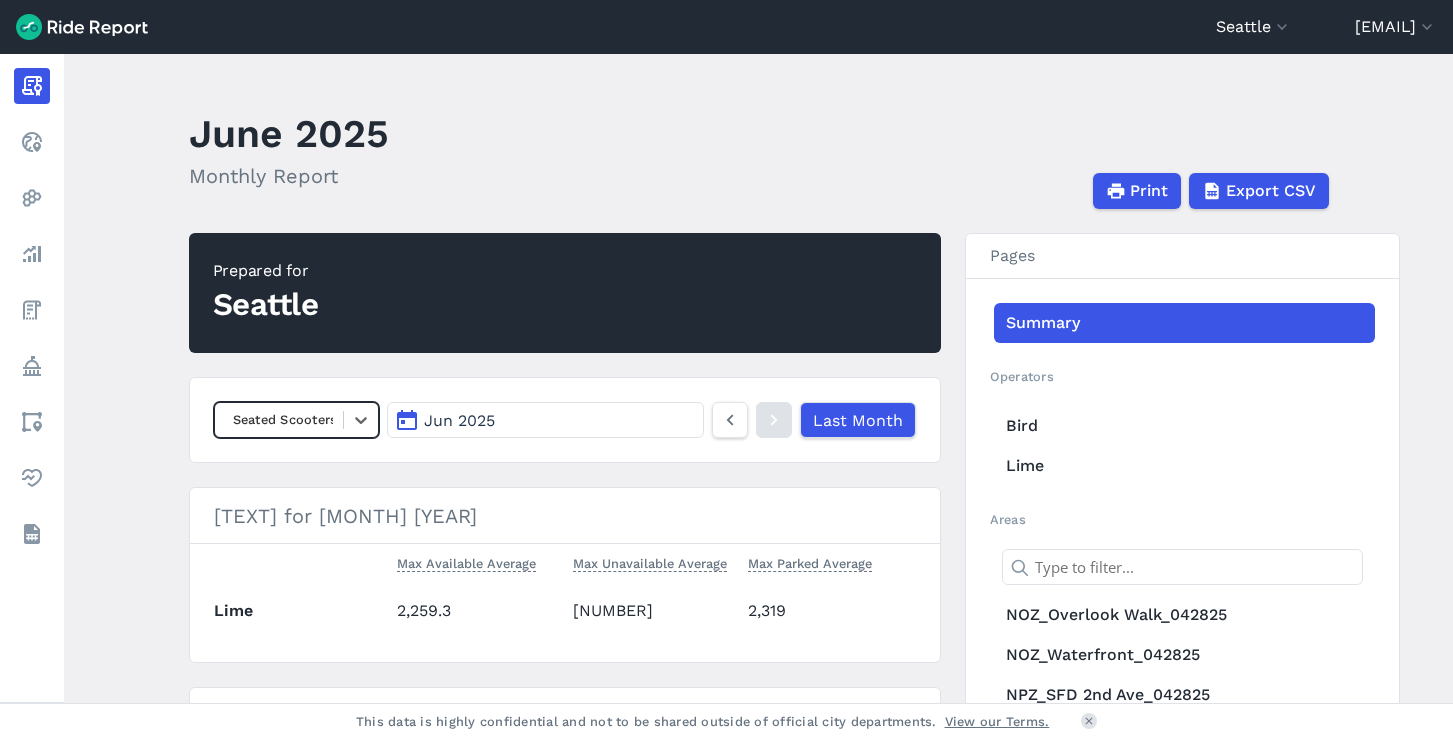 scroll, scrollTop: 0, scrollLeft: 0, axis: both 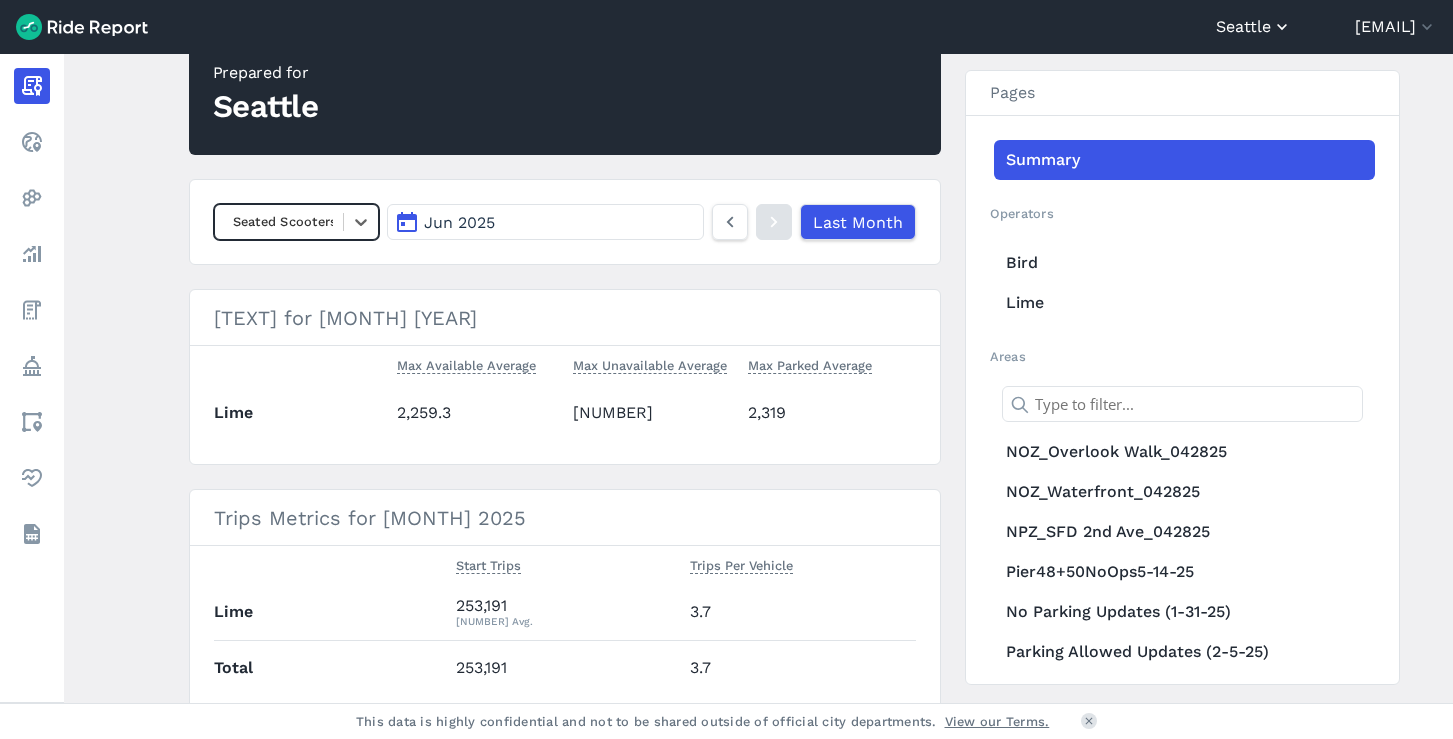 click on "Seattle" at bounding box center [1254, 27] 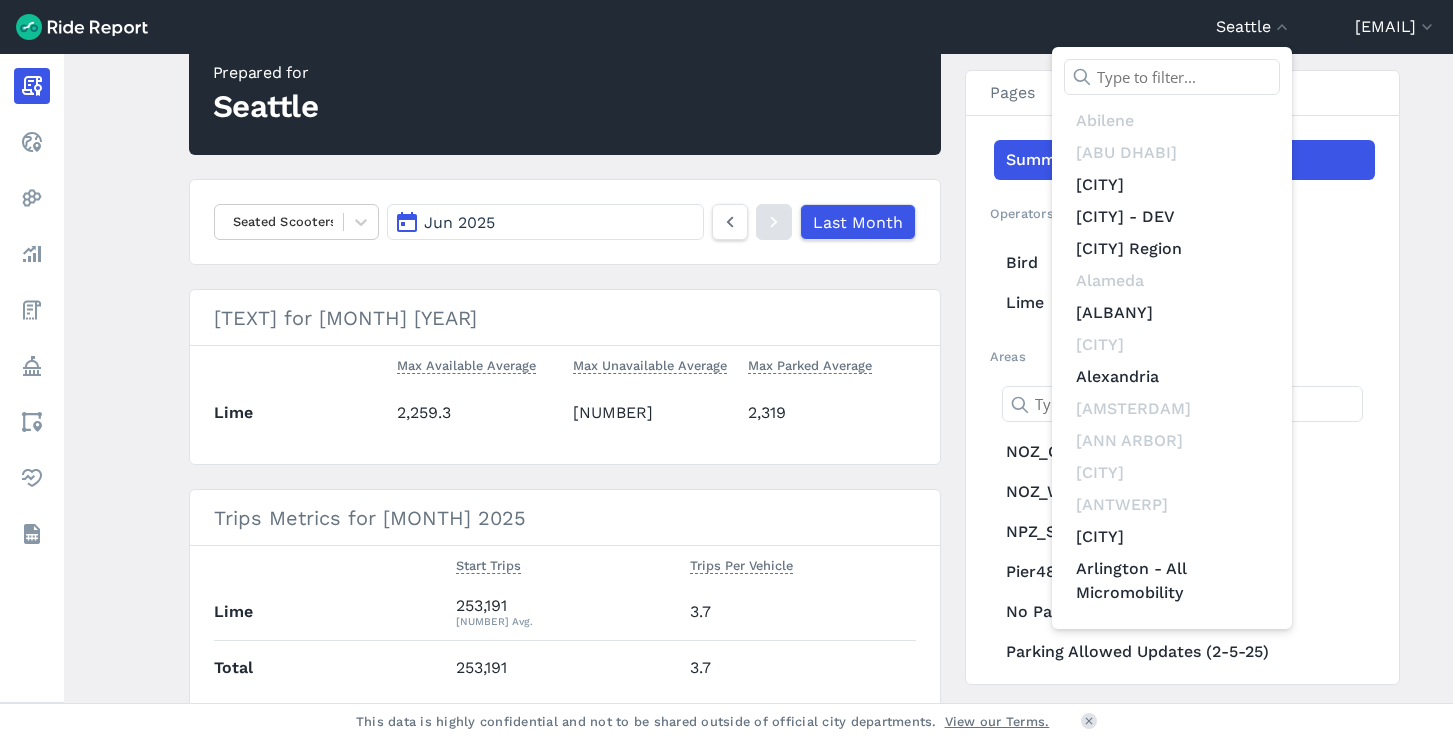 click at bounding box center [1172, 77] 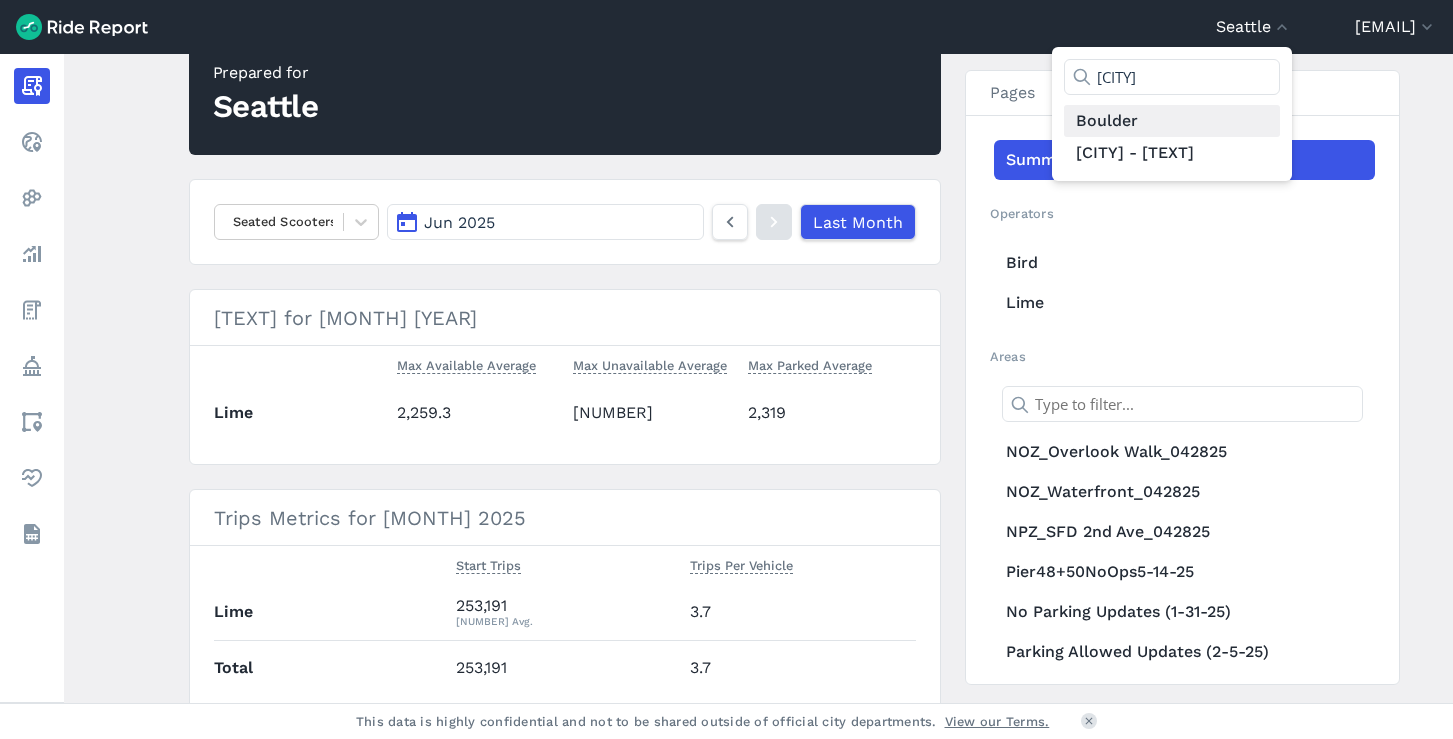 type on "[CITY]" 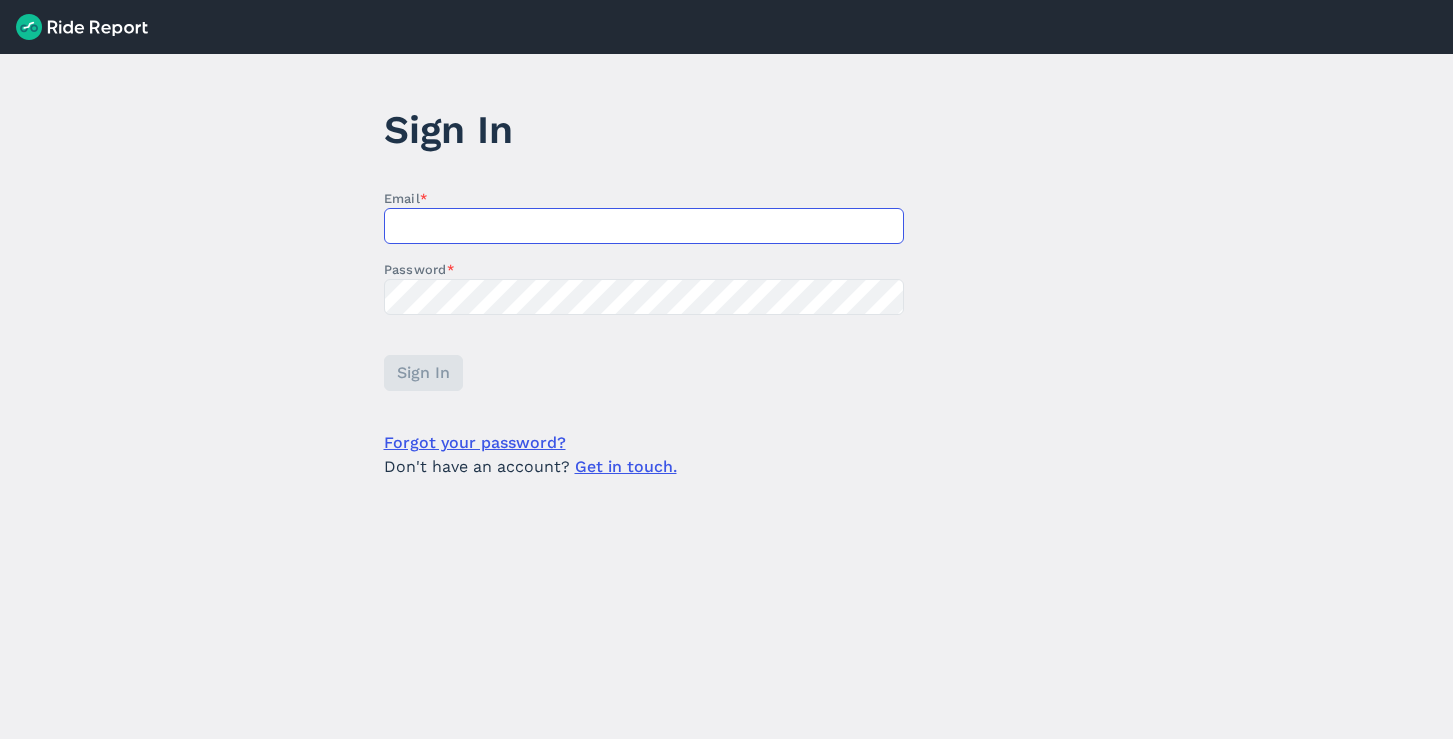 click on "[EMAIL] *" at bounding box center [644, 226] 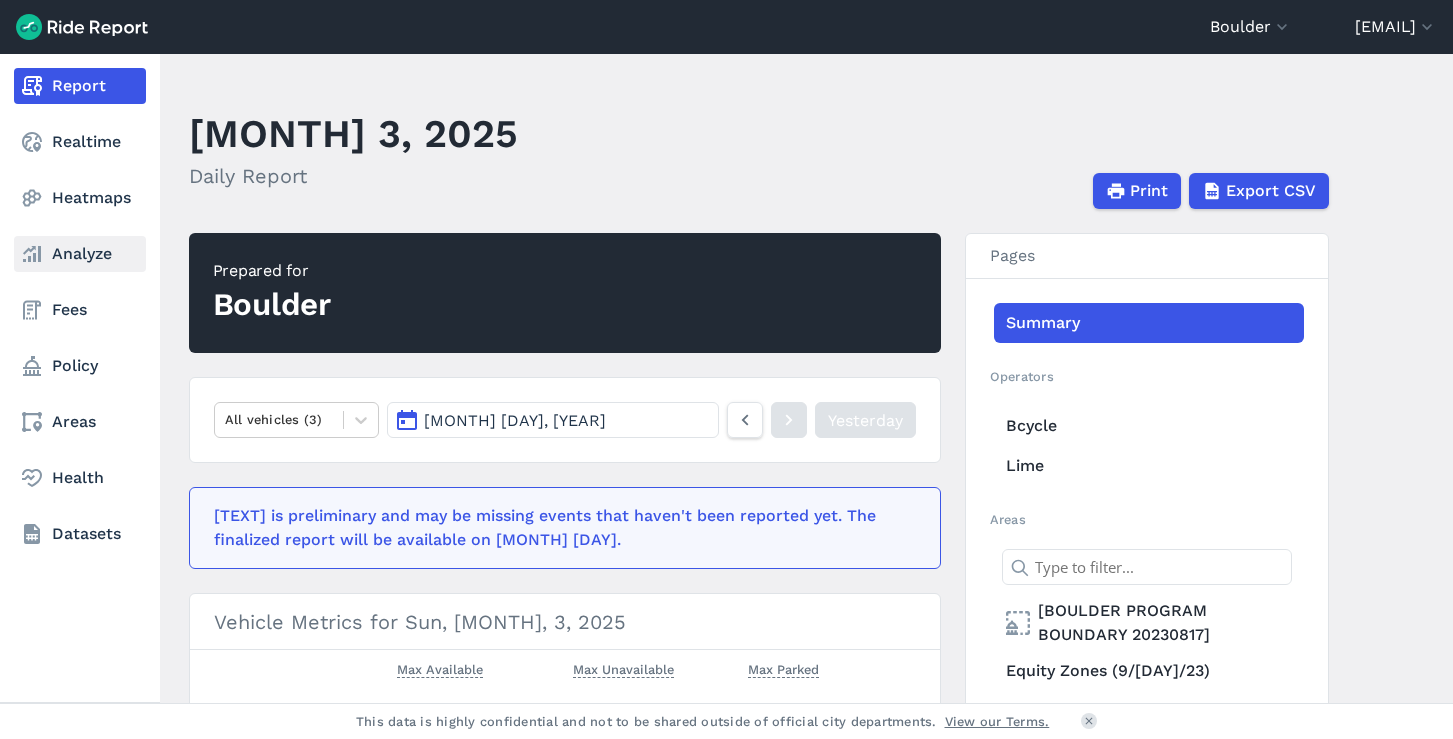 click on "Analyze" at bounding box center (80, 254) 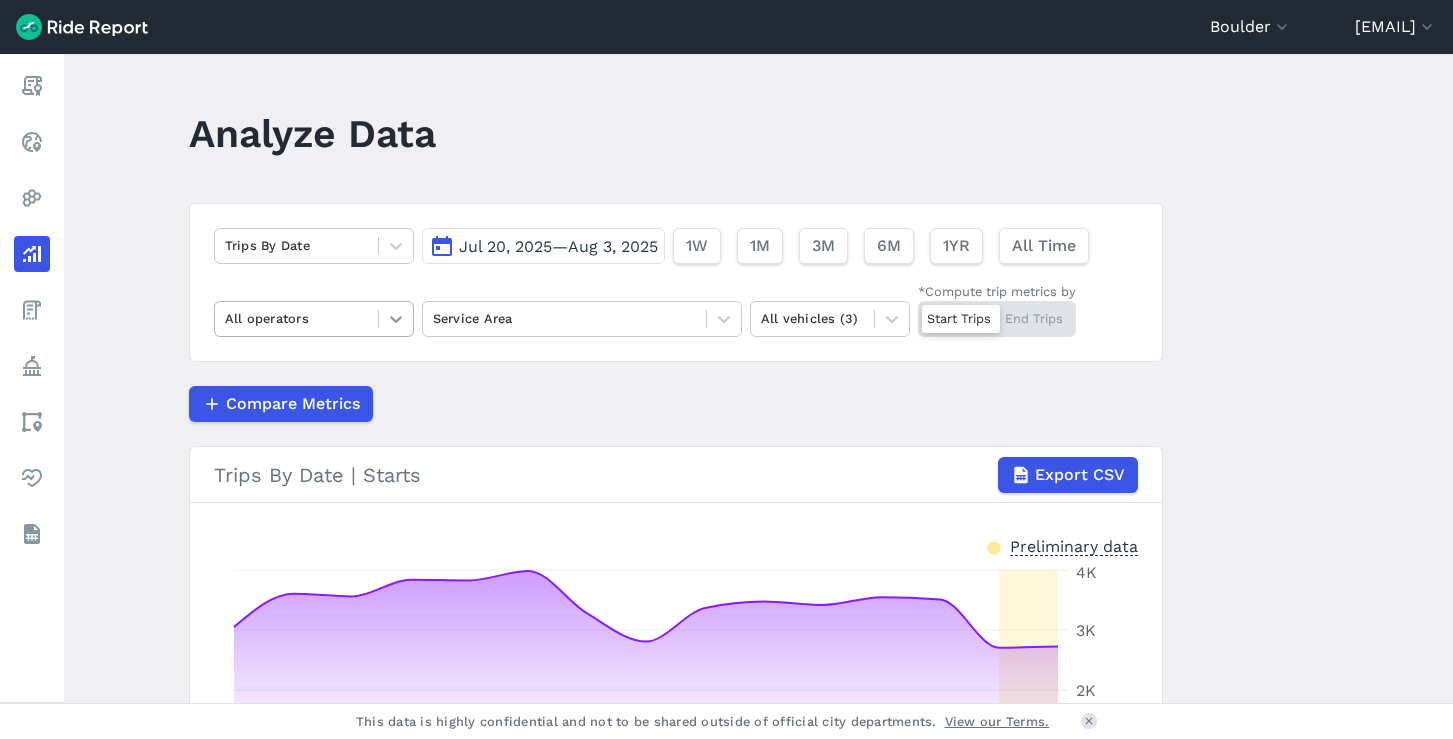 click 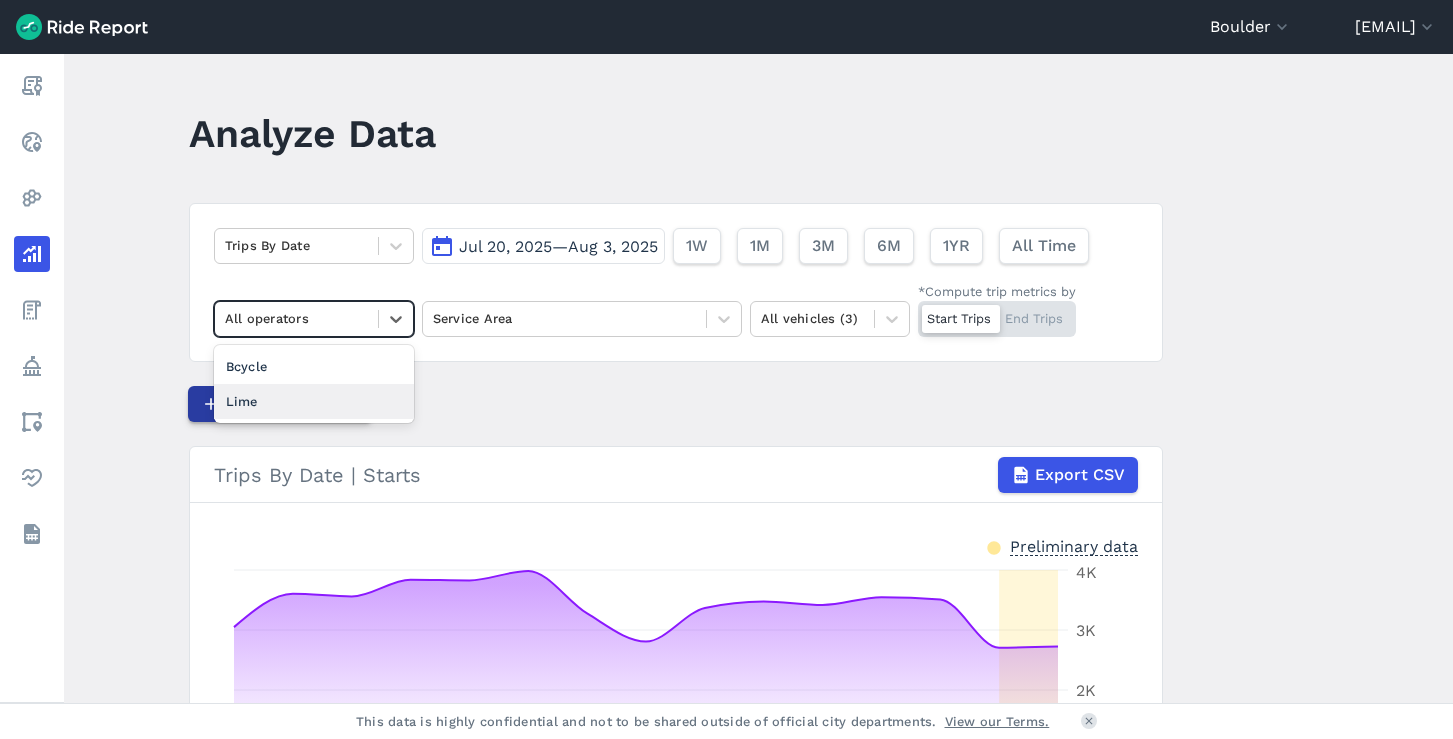 click on "Lime" at bounding box center [314, 401] 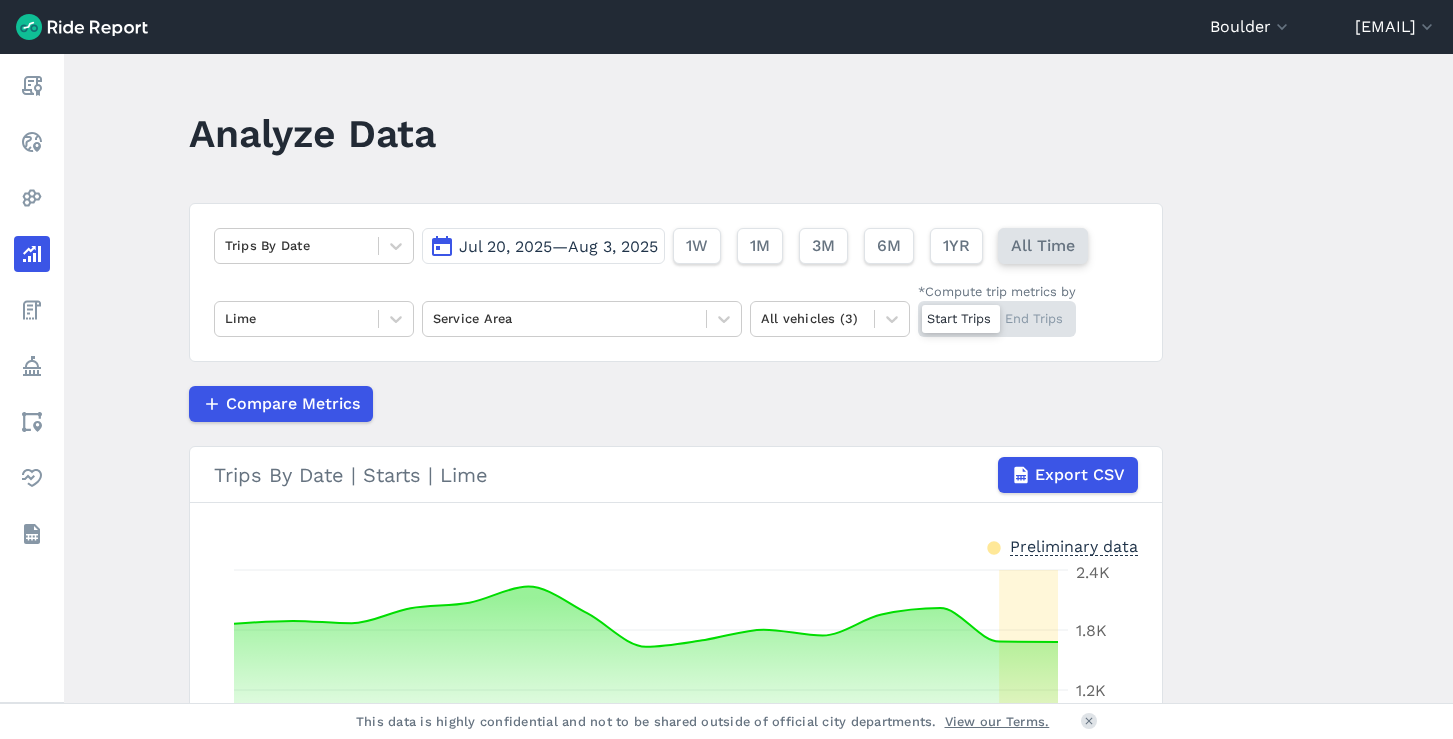 click on "All Time" at bounding box center [1043, 246] 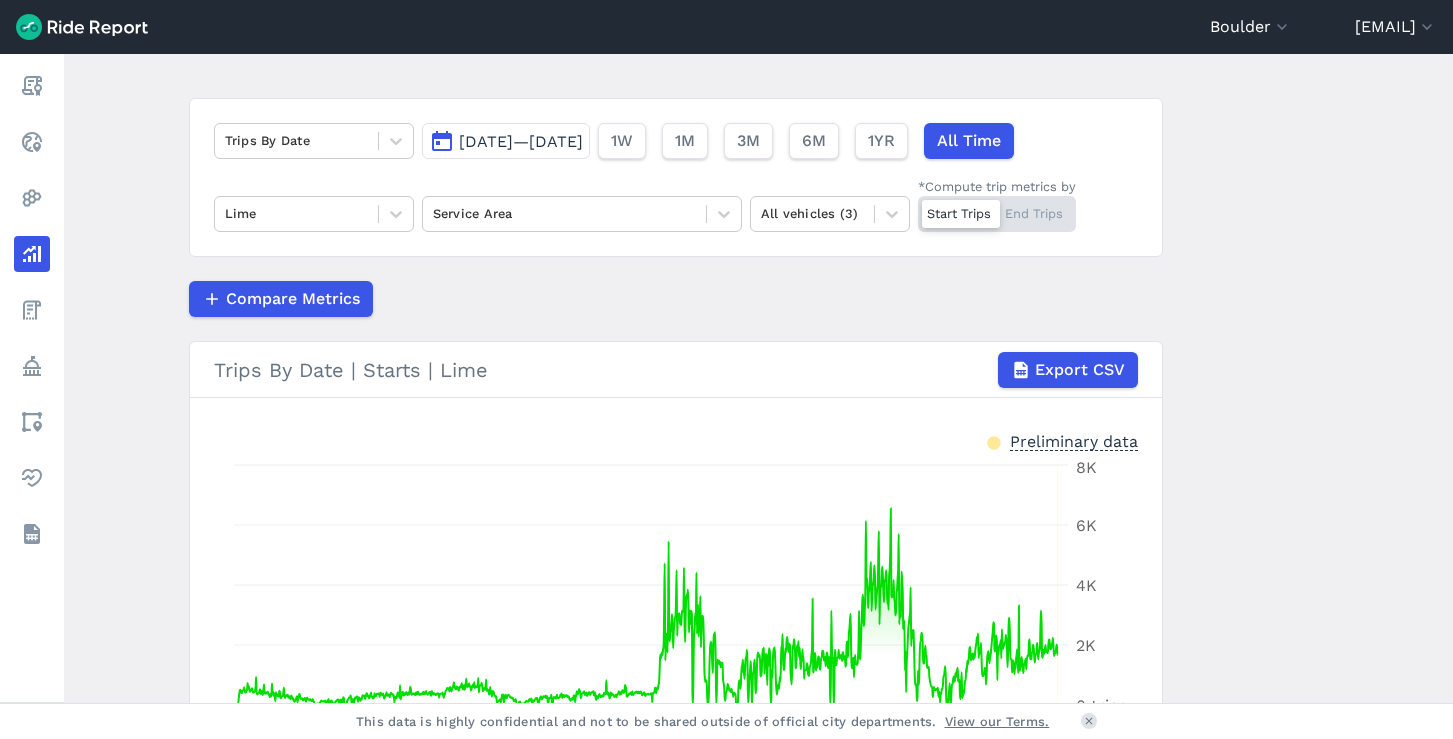 scroll, scrollTop: 91, scrollLeft: 0, axis: vertical 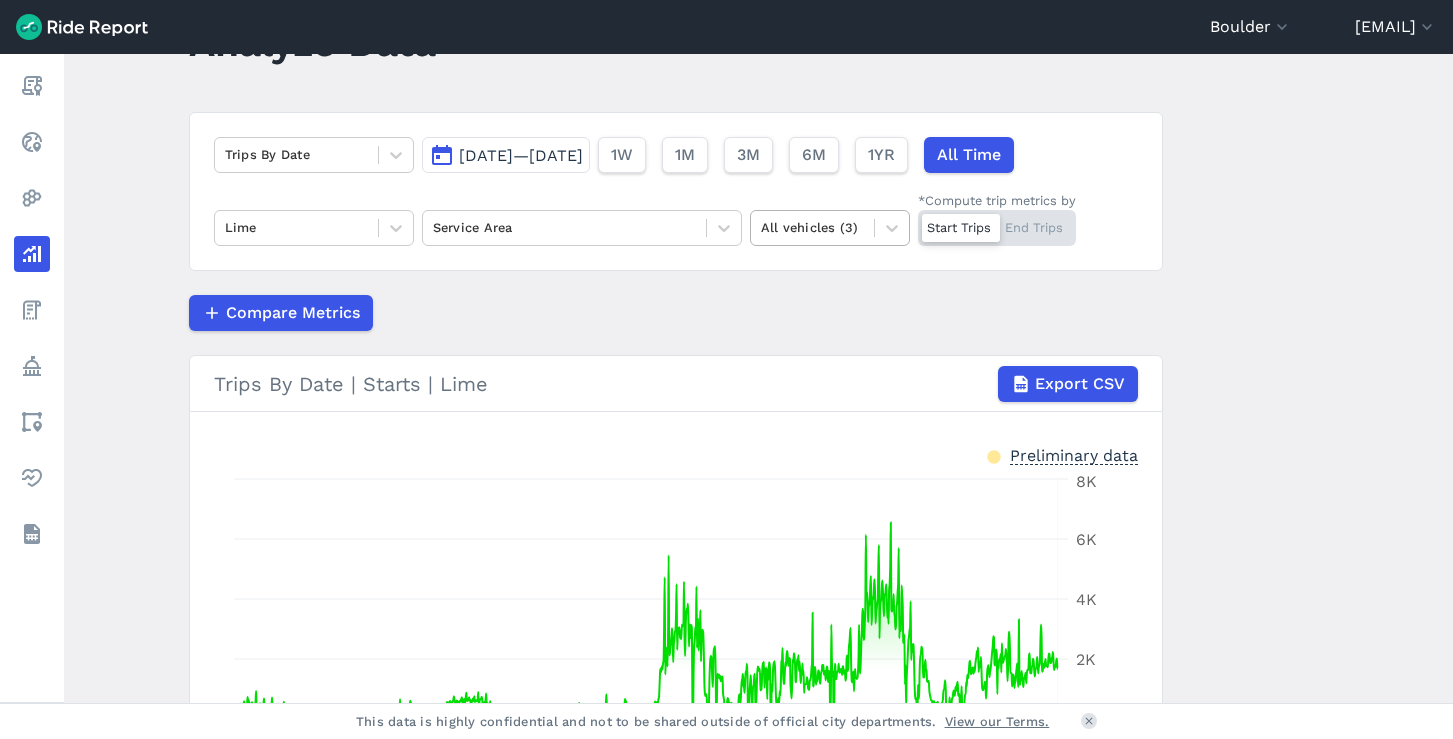 click at bounding box center [812, 227] 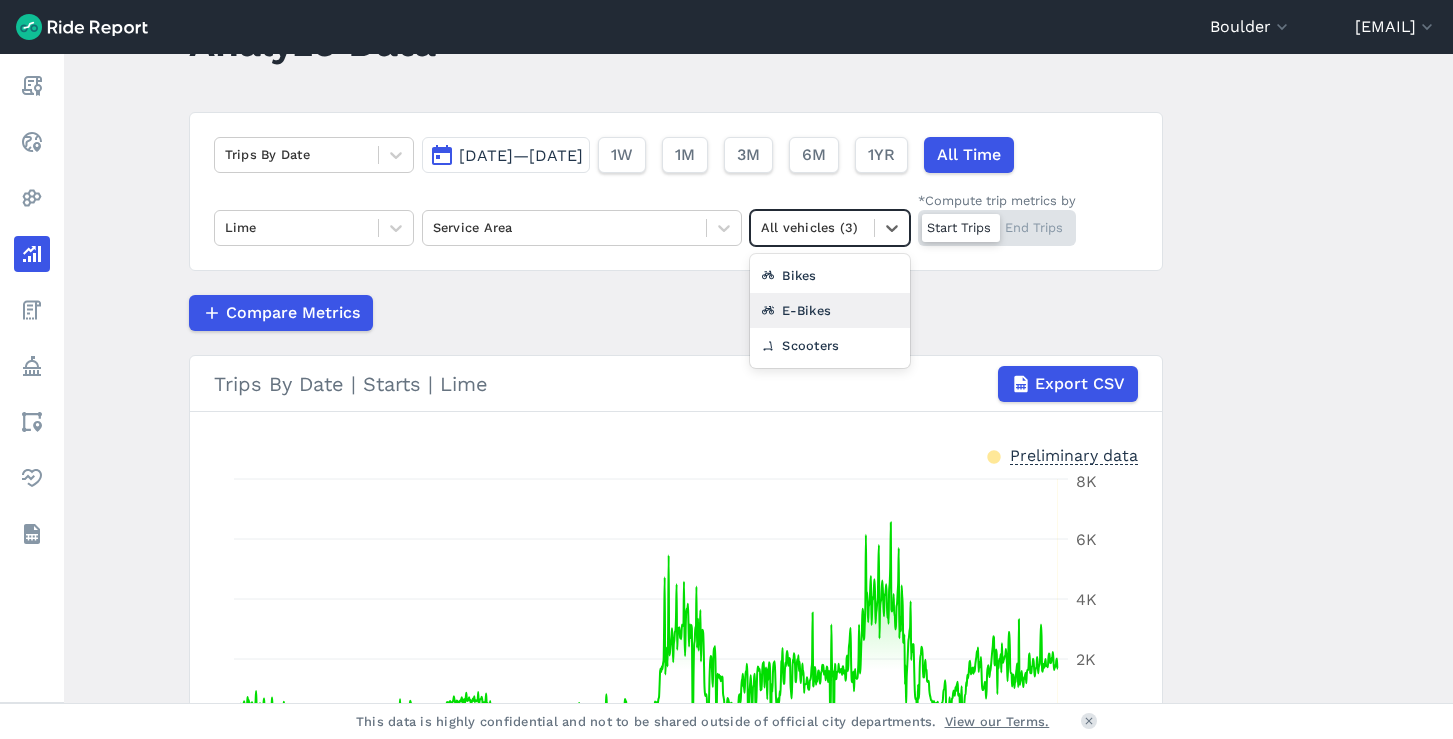 click on "E-Bikes" at bounding box center (830, 310) 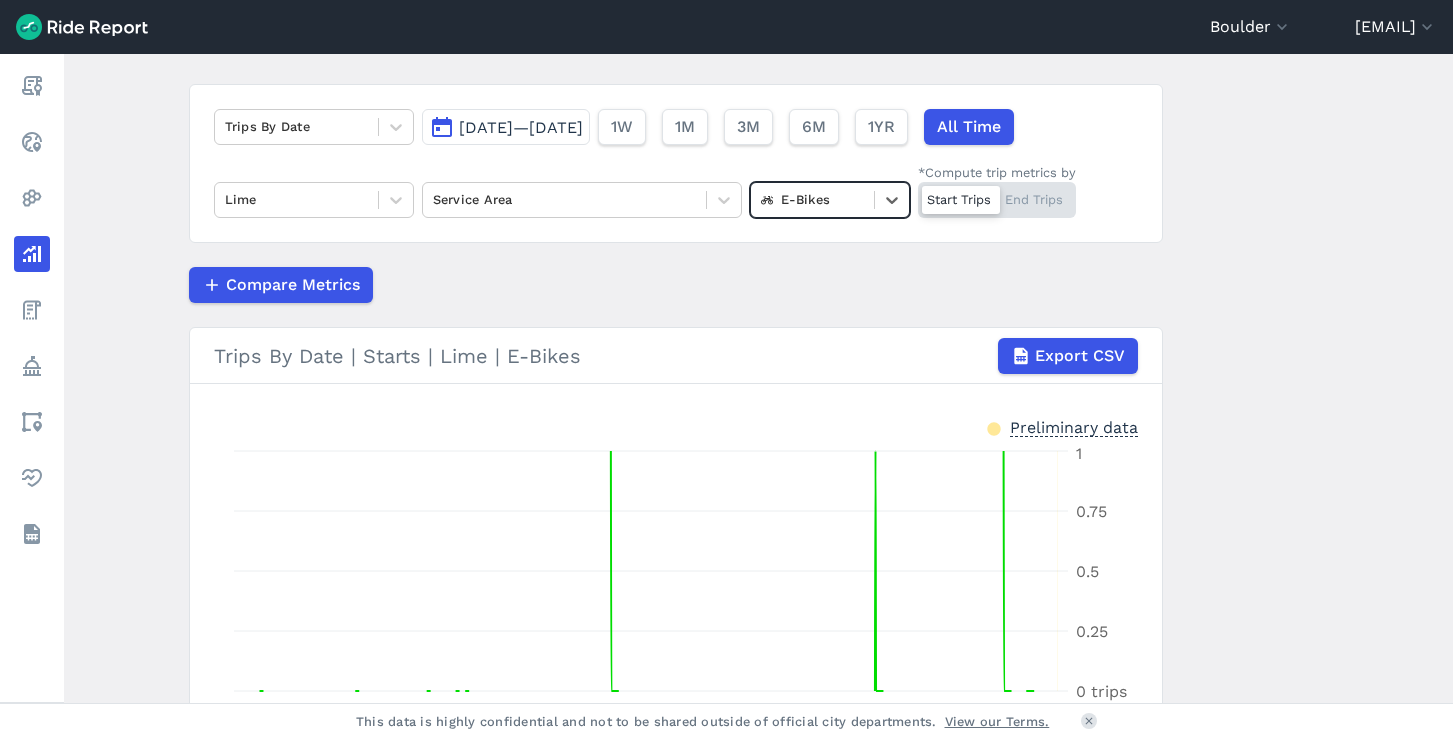 scroll, scrollTop: 116, scrollLeft: 0, axis: vertical 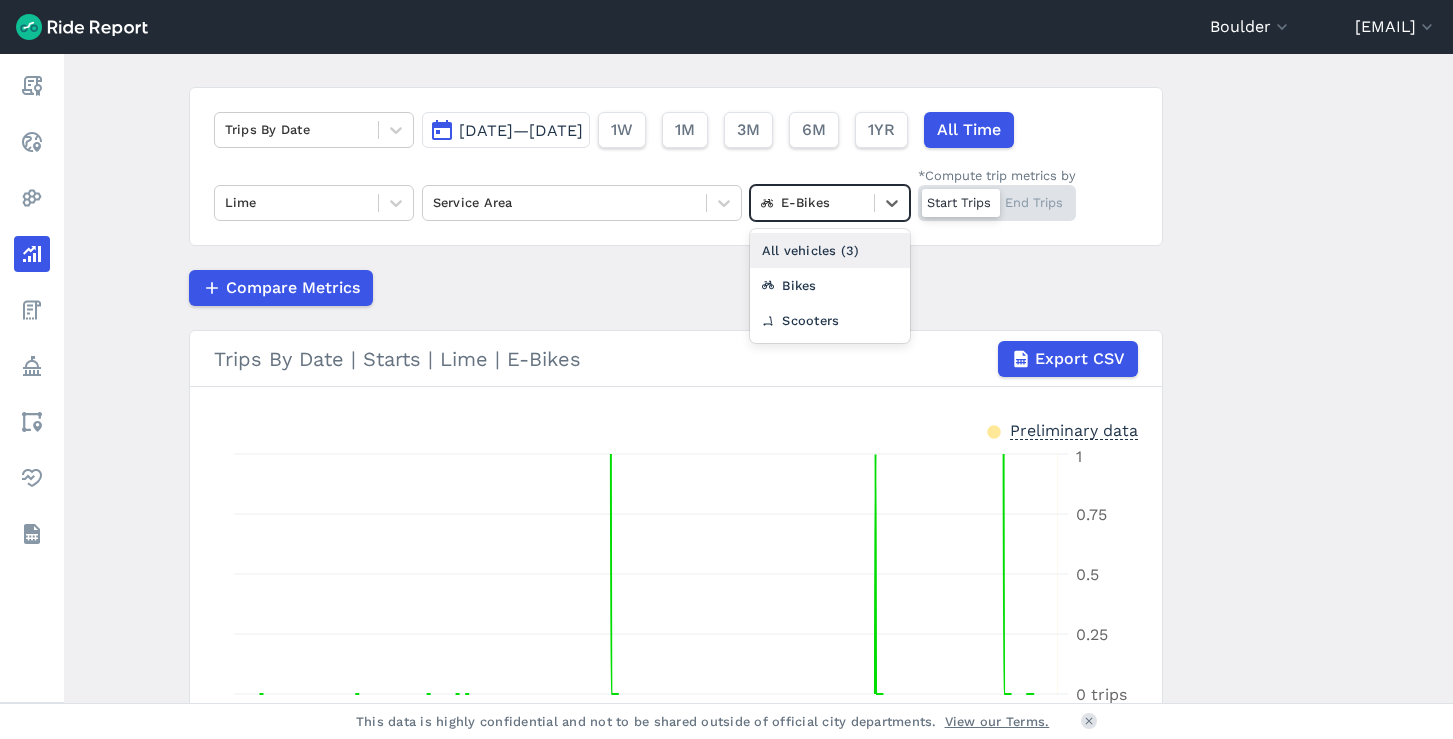 click at bounding box center (812, 202) 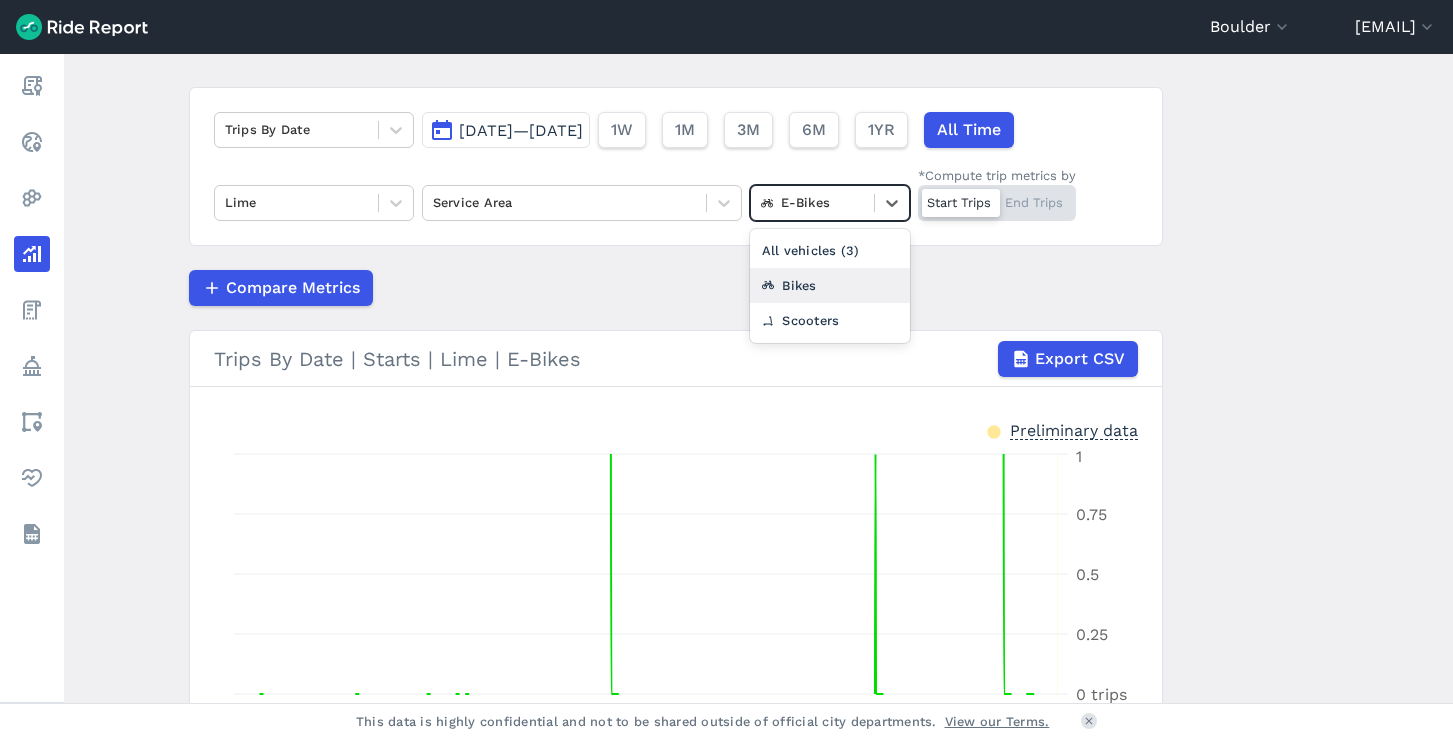 click on "Bikes" at bounding box center (830, 285) 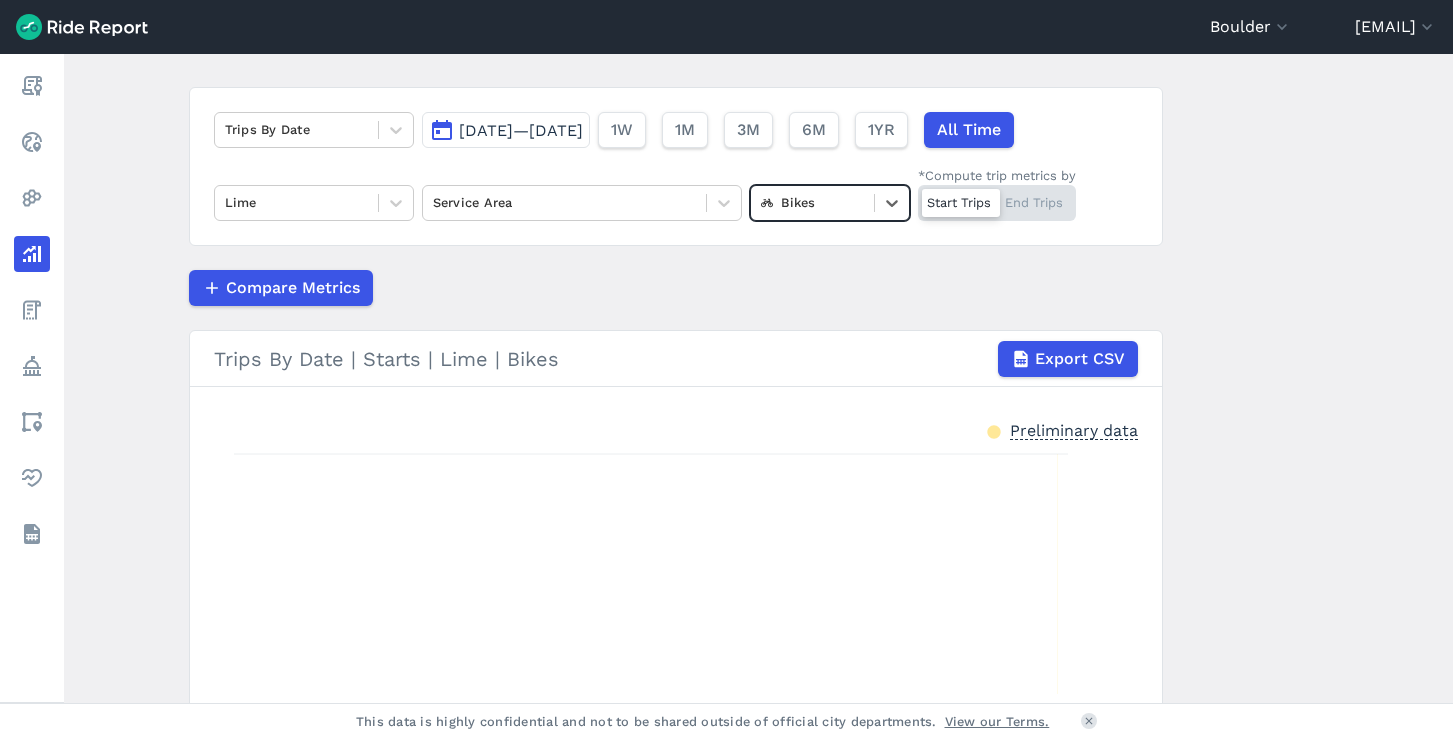 click at bounding box center (812, 202) 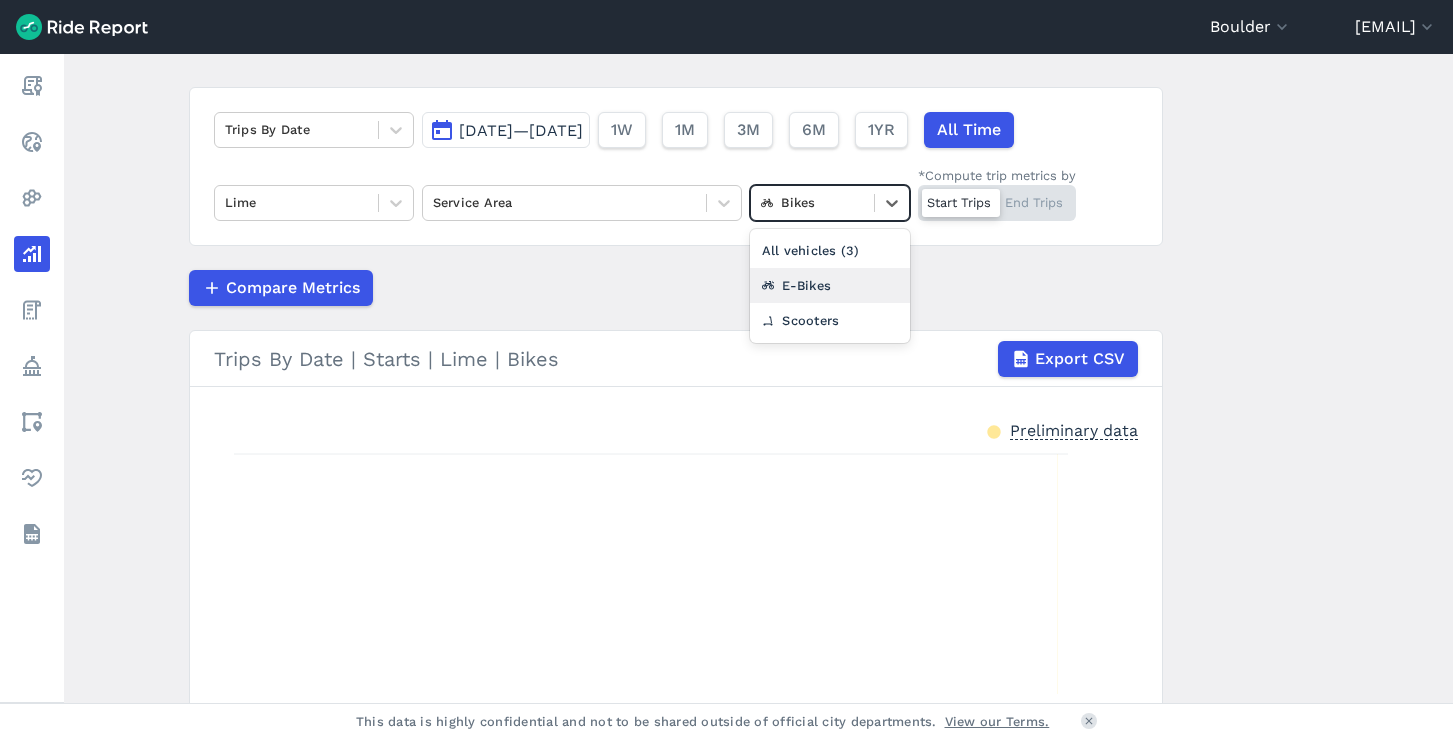 click on "E-Bikes" at bounding box center [830, 285] 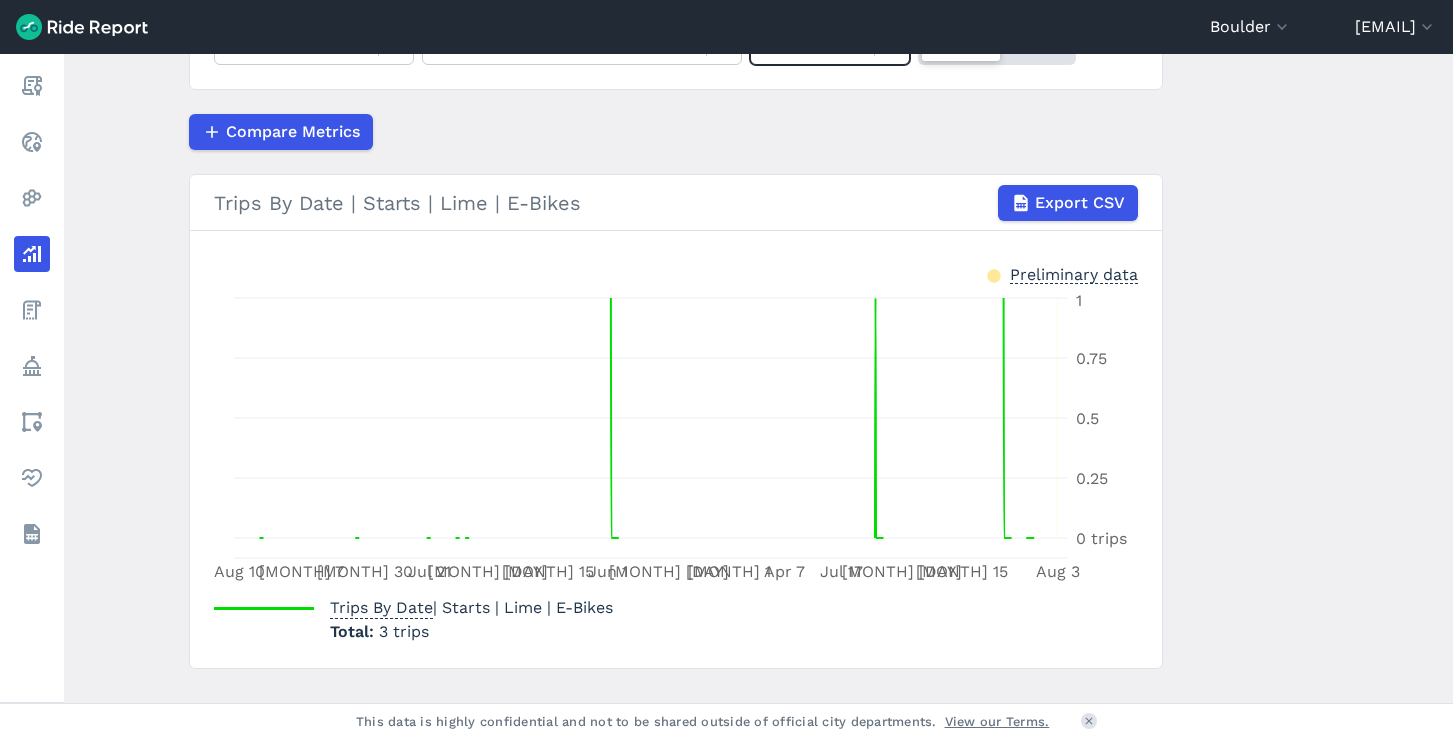 scroll, scrollTop: 265, scrollLeft: 0, axis: vertical 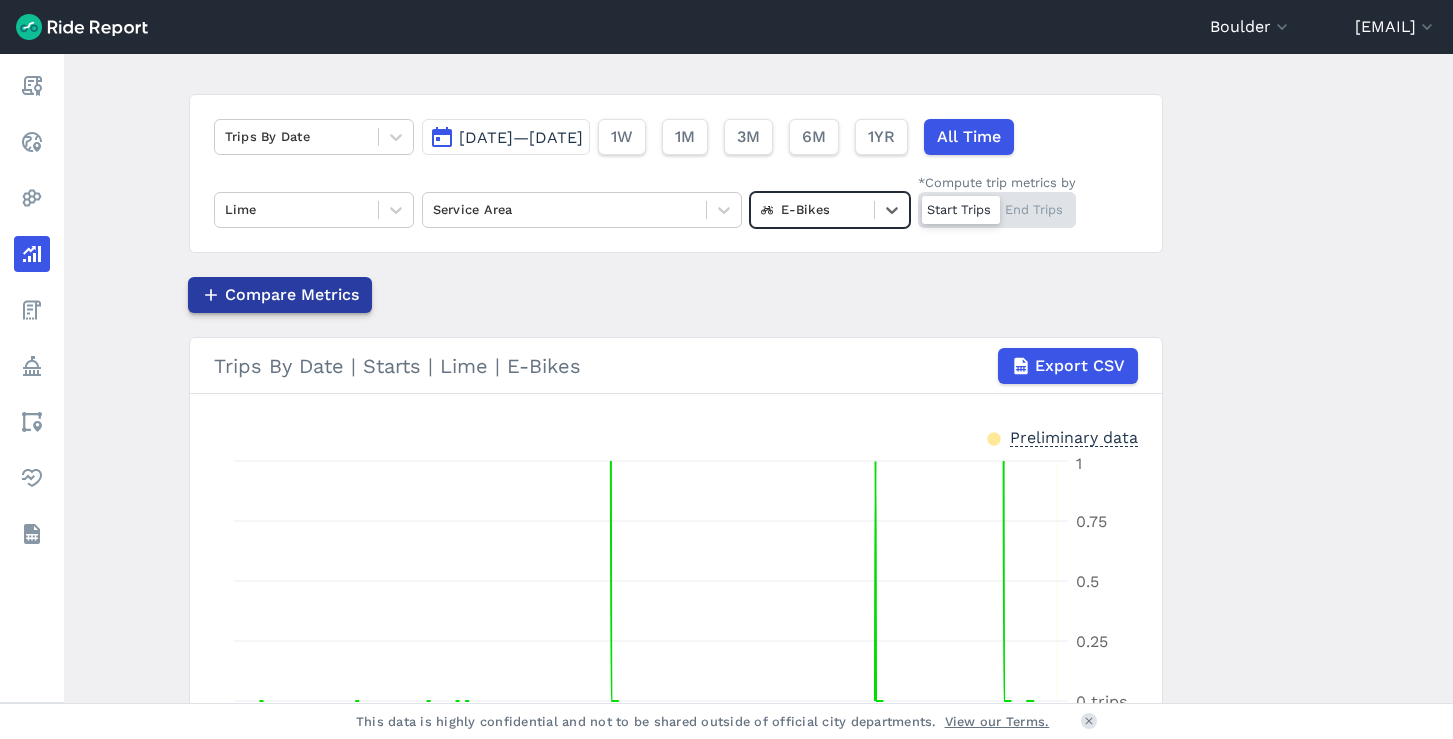 click on "Compare Metrics" at bounding box center (292, 295) 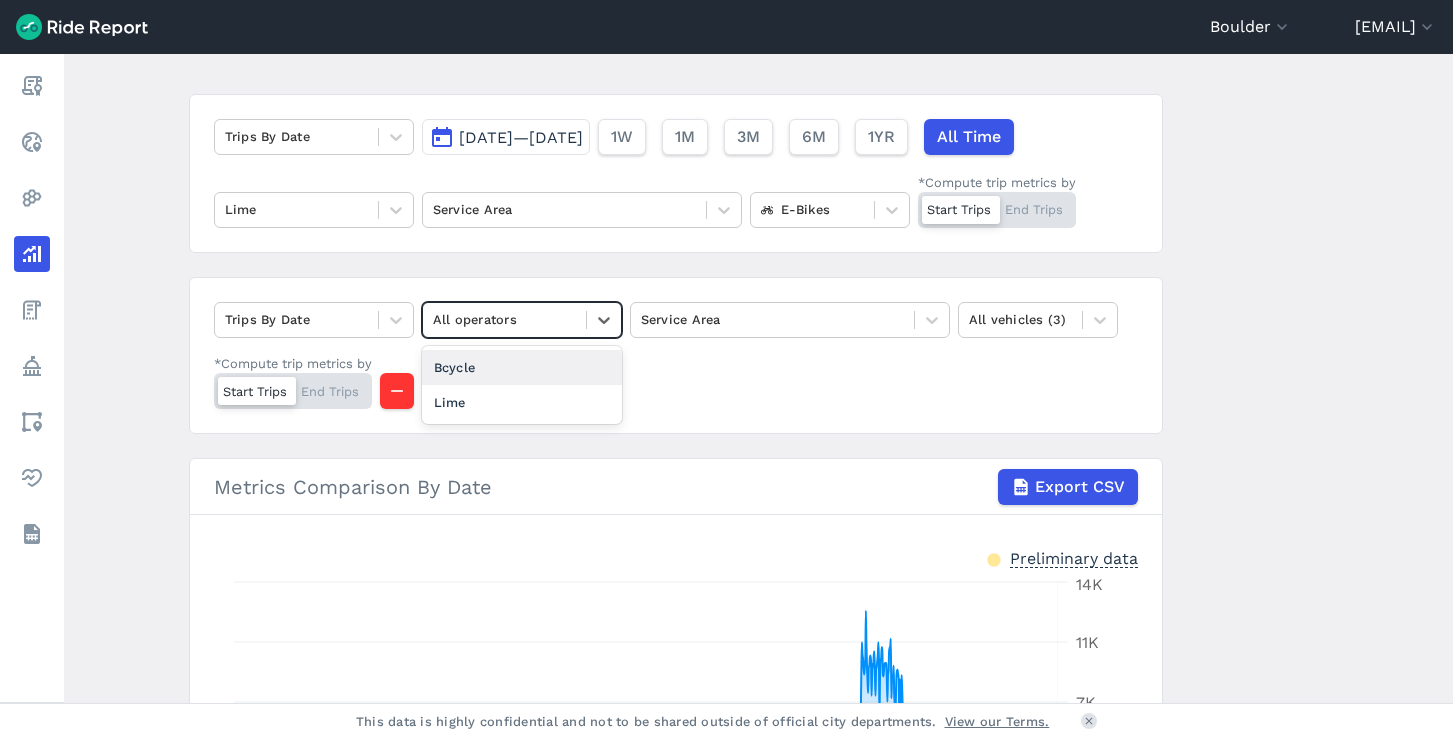 click at bounding box center (504, 319) 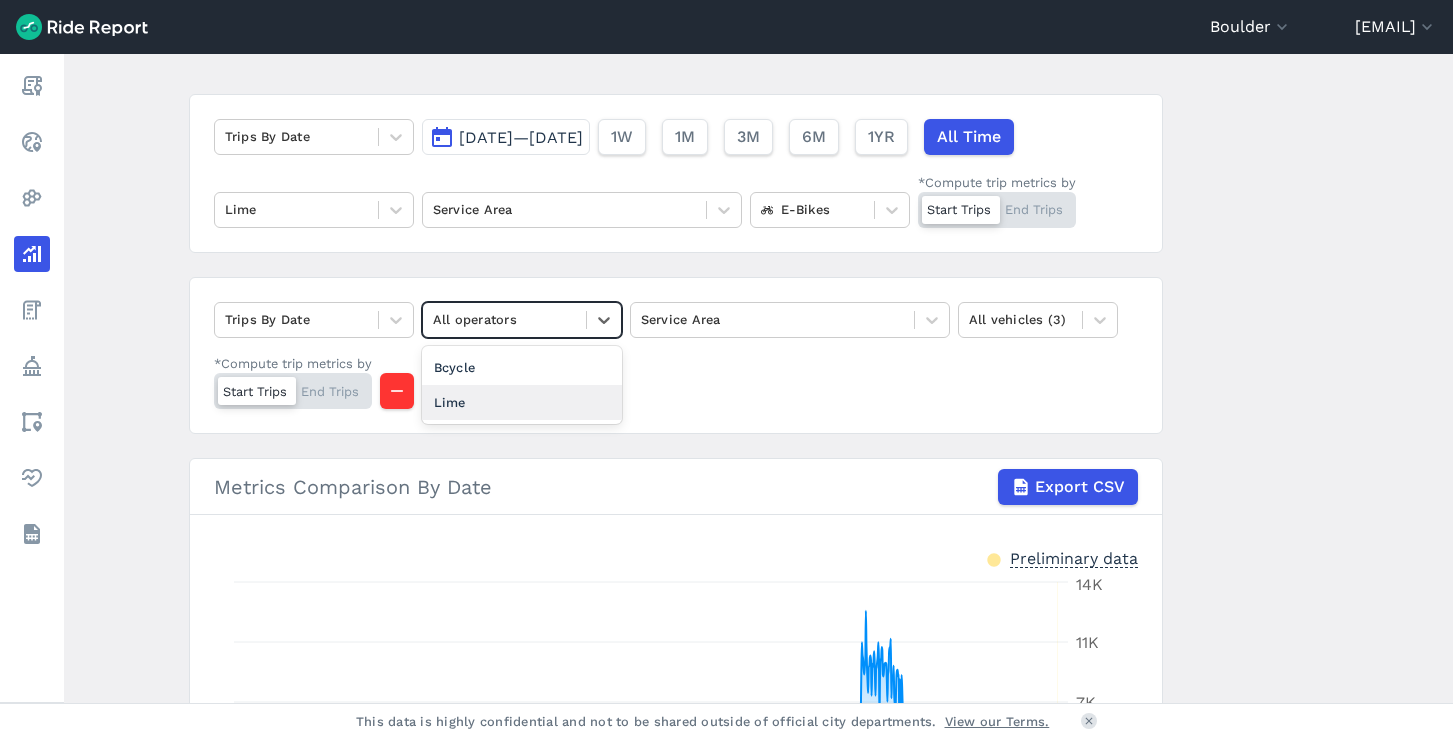 click on "Lime" at bounding box center (522, 402) 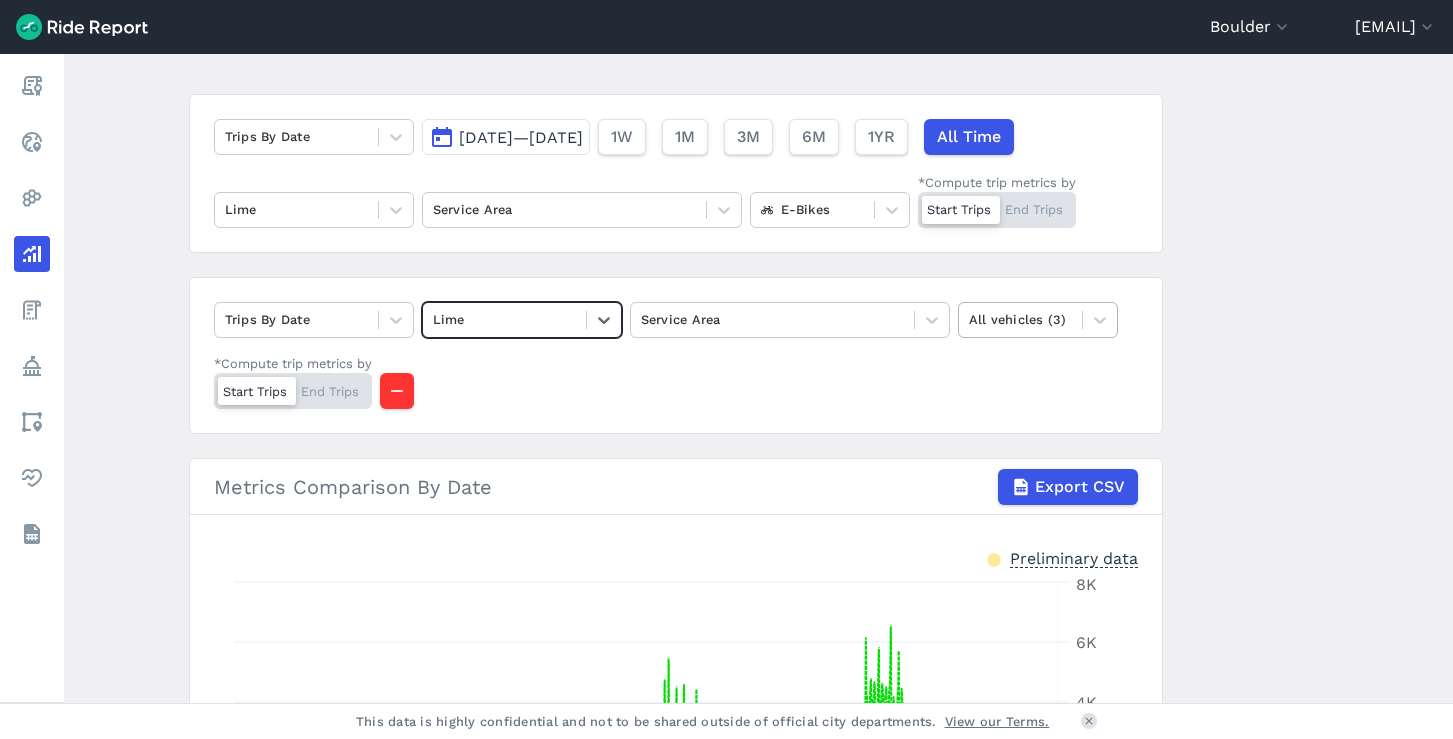 click on "All vehicles (3)" at bounding box center (1020, 319) 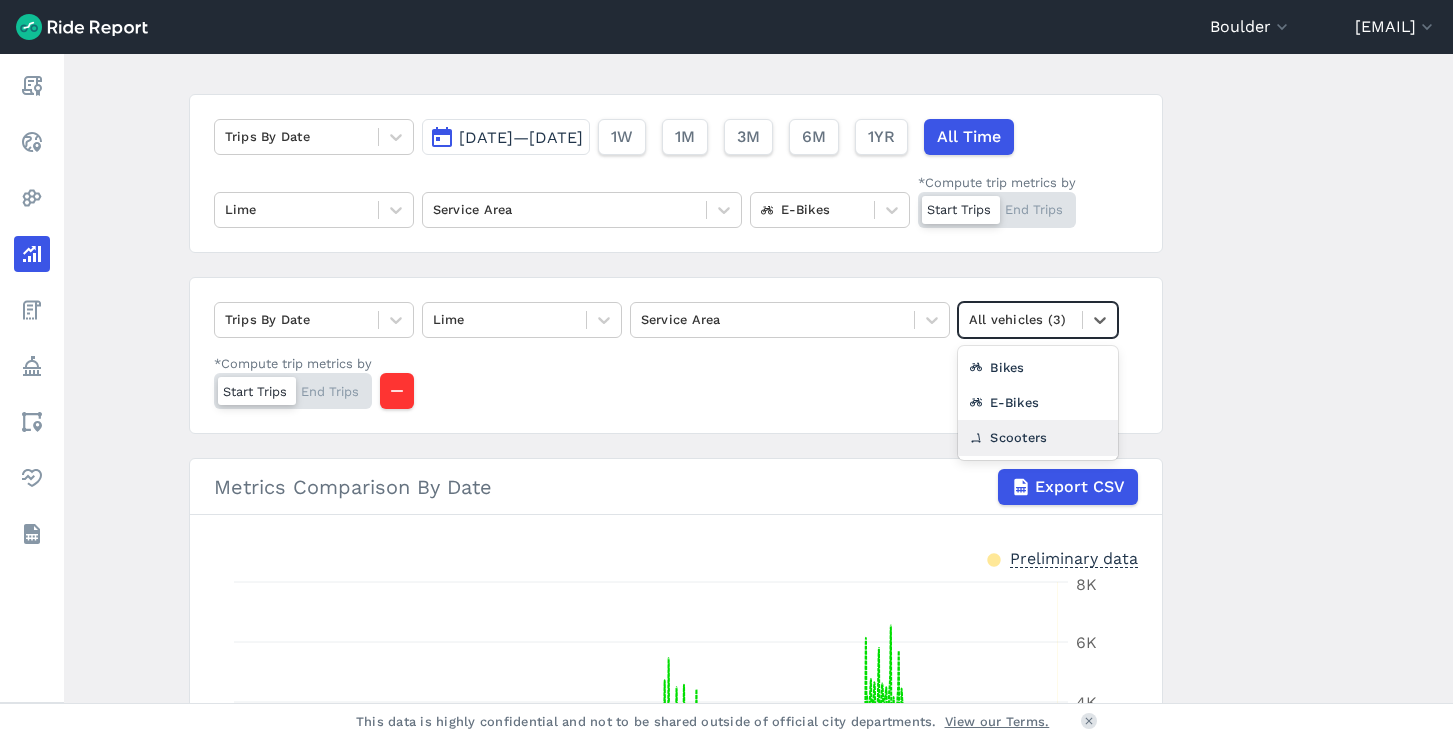 click on "Scooters" at bounding box center (1038, 437) 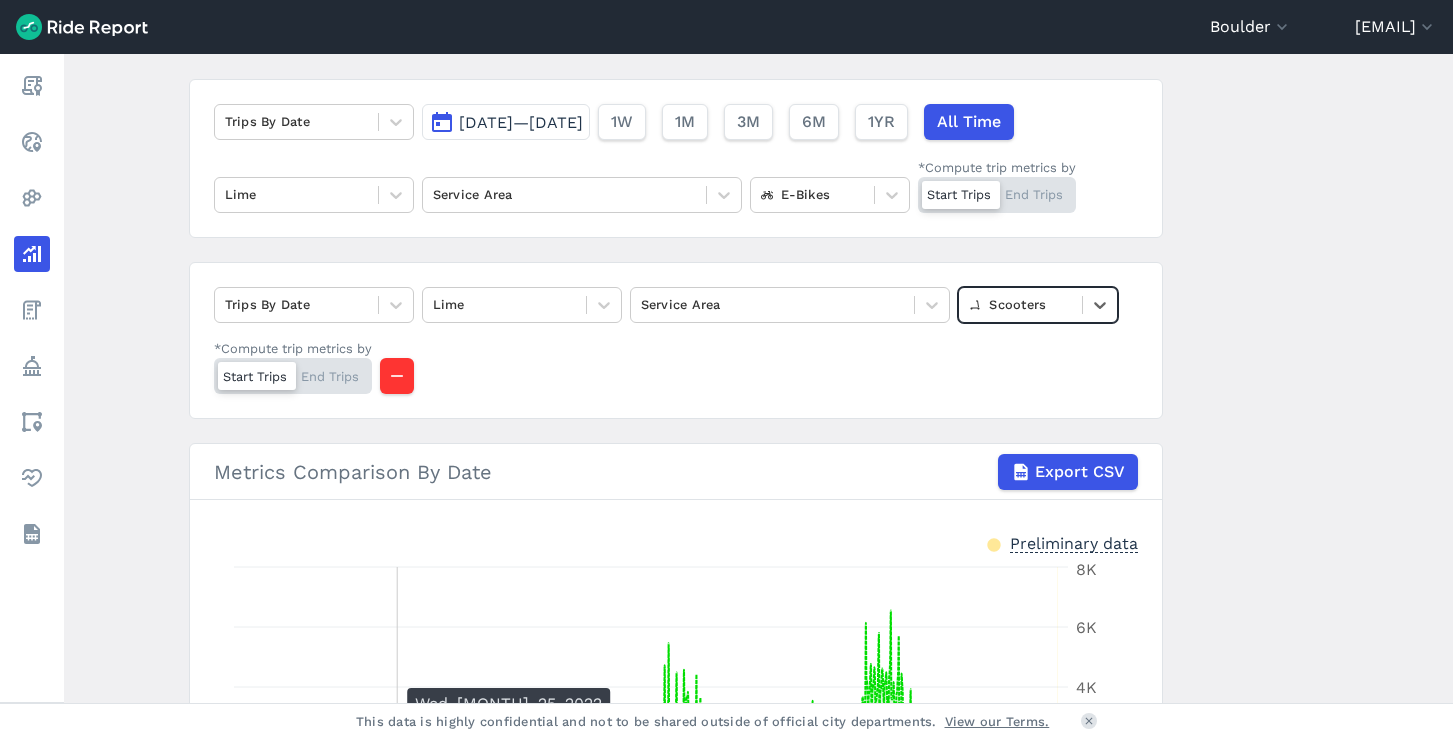 scroll, scrollTop: 0, scrollLeft: 0, axis: both 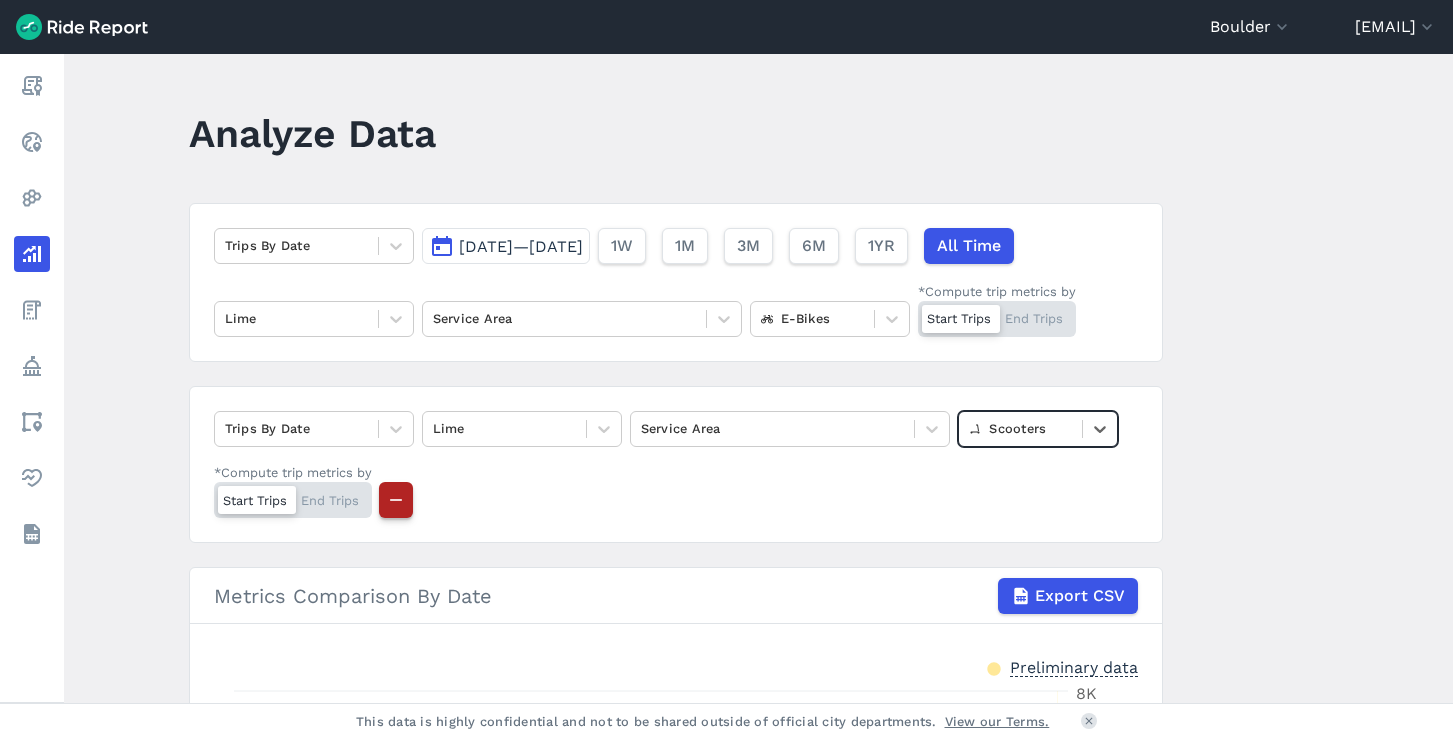 click 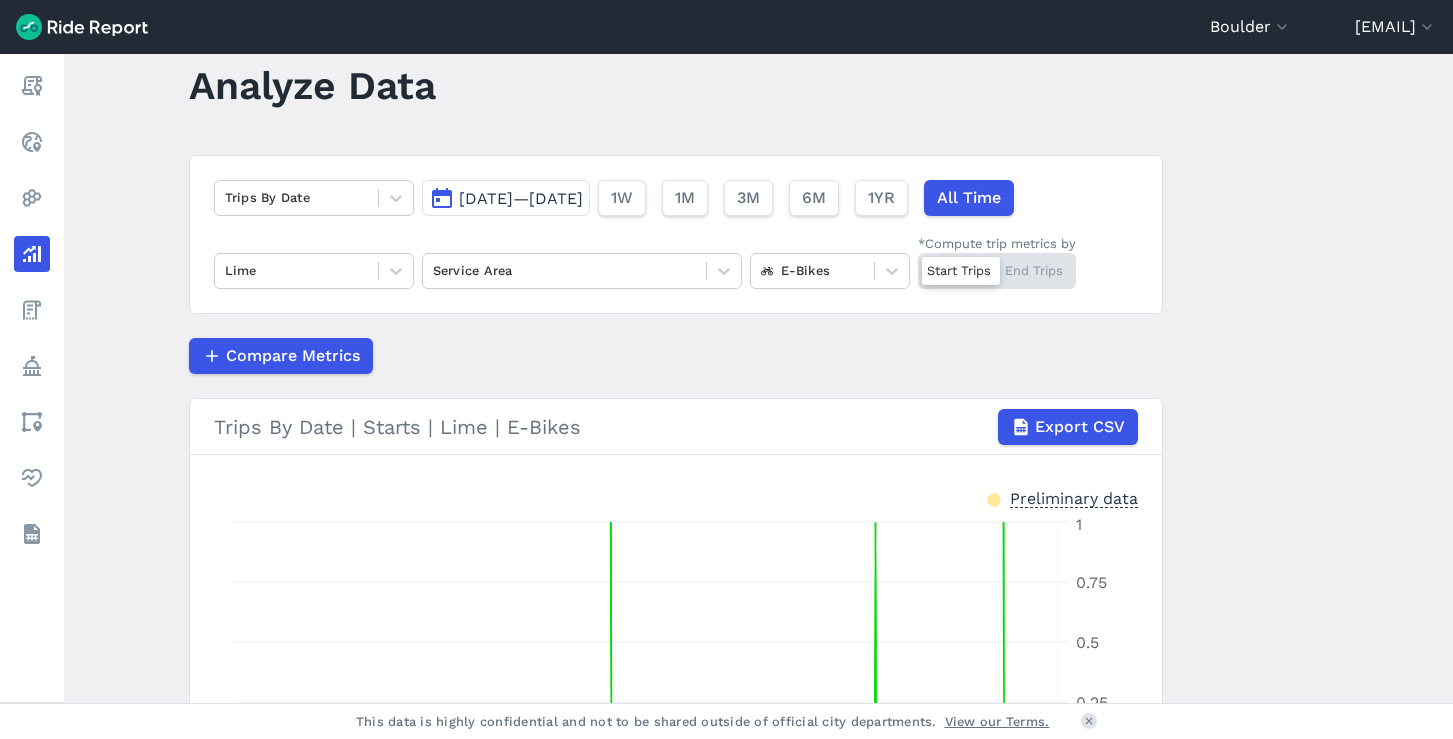 scroll, scrollTop: 31, scrollLeft: 0, axis: vertical 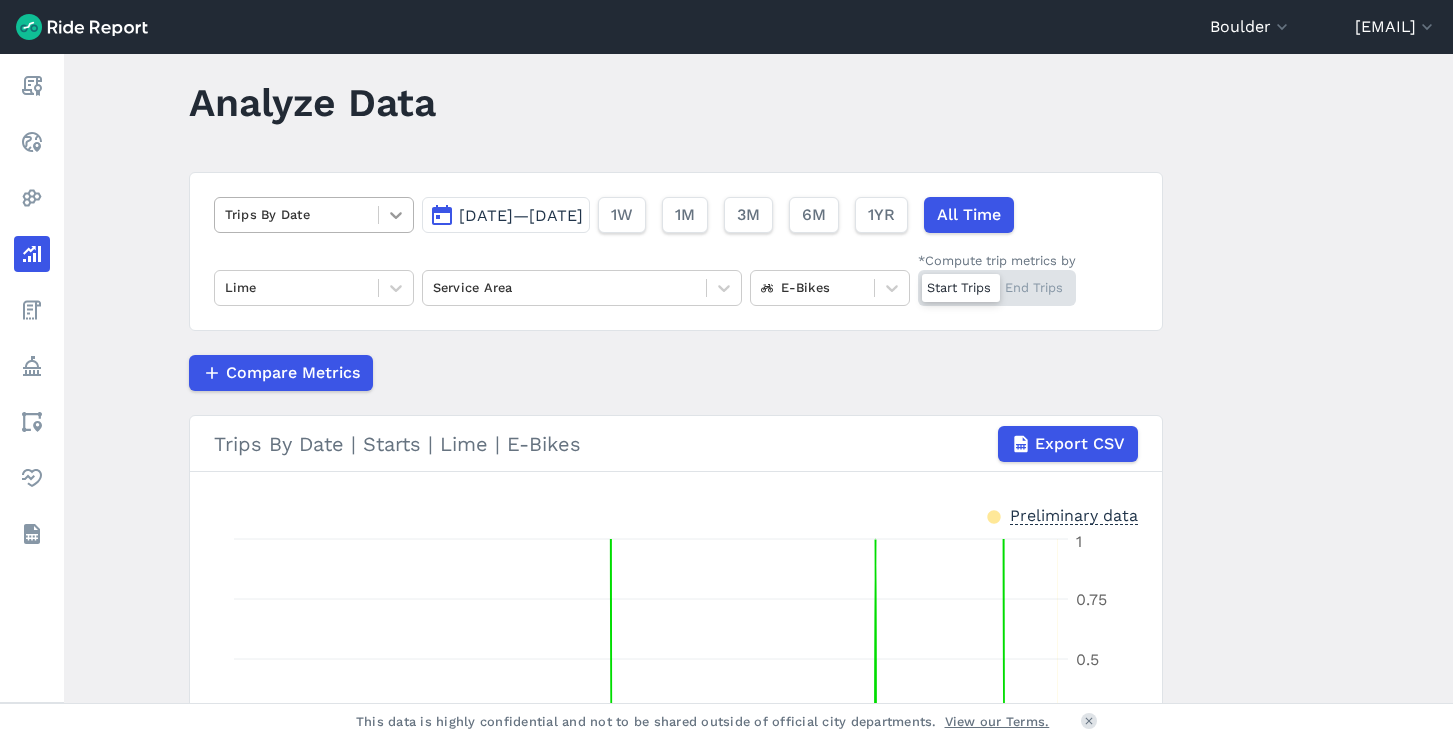 click 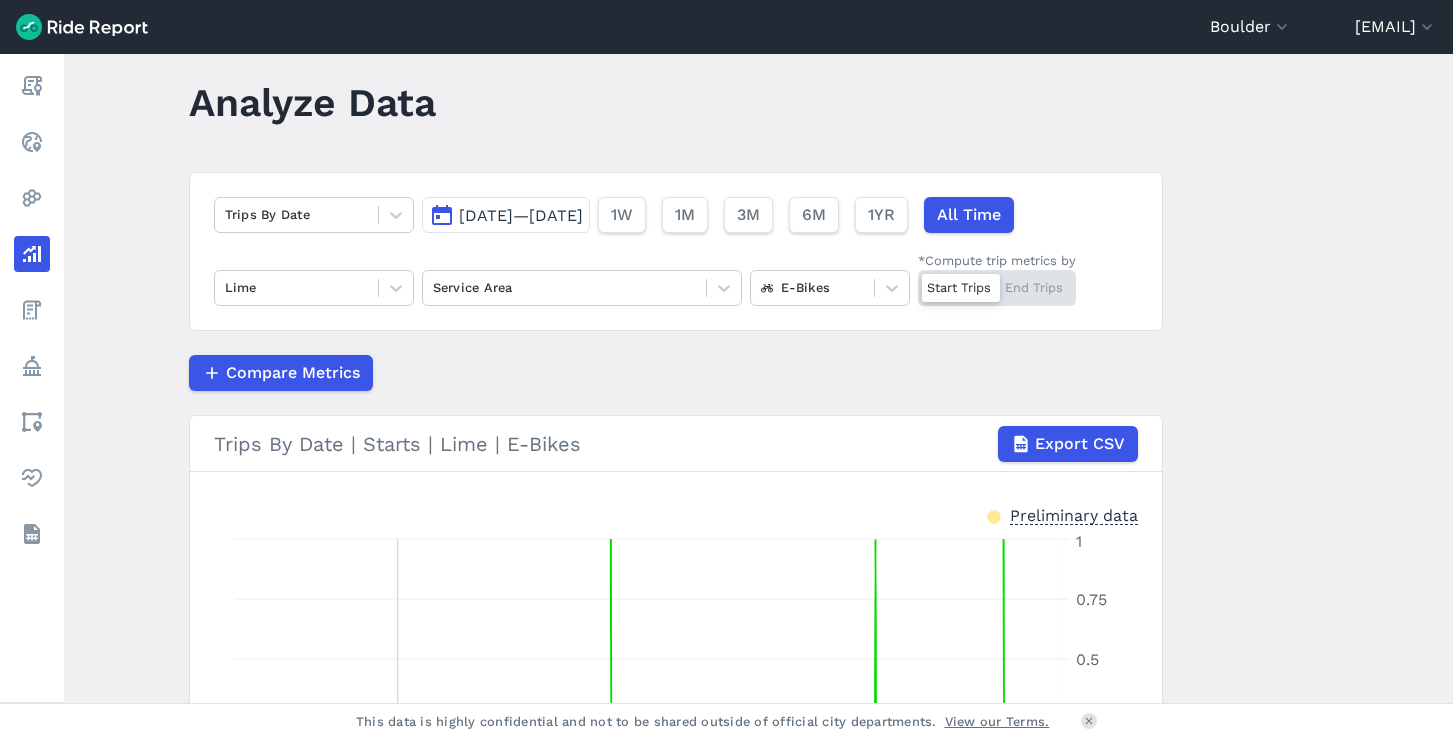click on "[MONTH] [DAY] [MONTH] [DAY] [MONTH] [DAY] [MONTH] [DAY] [MONTH] [DAY] [MONTH] [DAY] [MONTH] [DAY] [MONTH] [DAY] [MONTH] [DAY] [MONTH] [DAY] [MONTH] [DAY] [TEXT]" 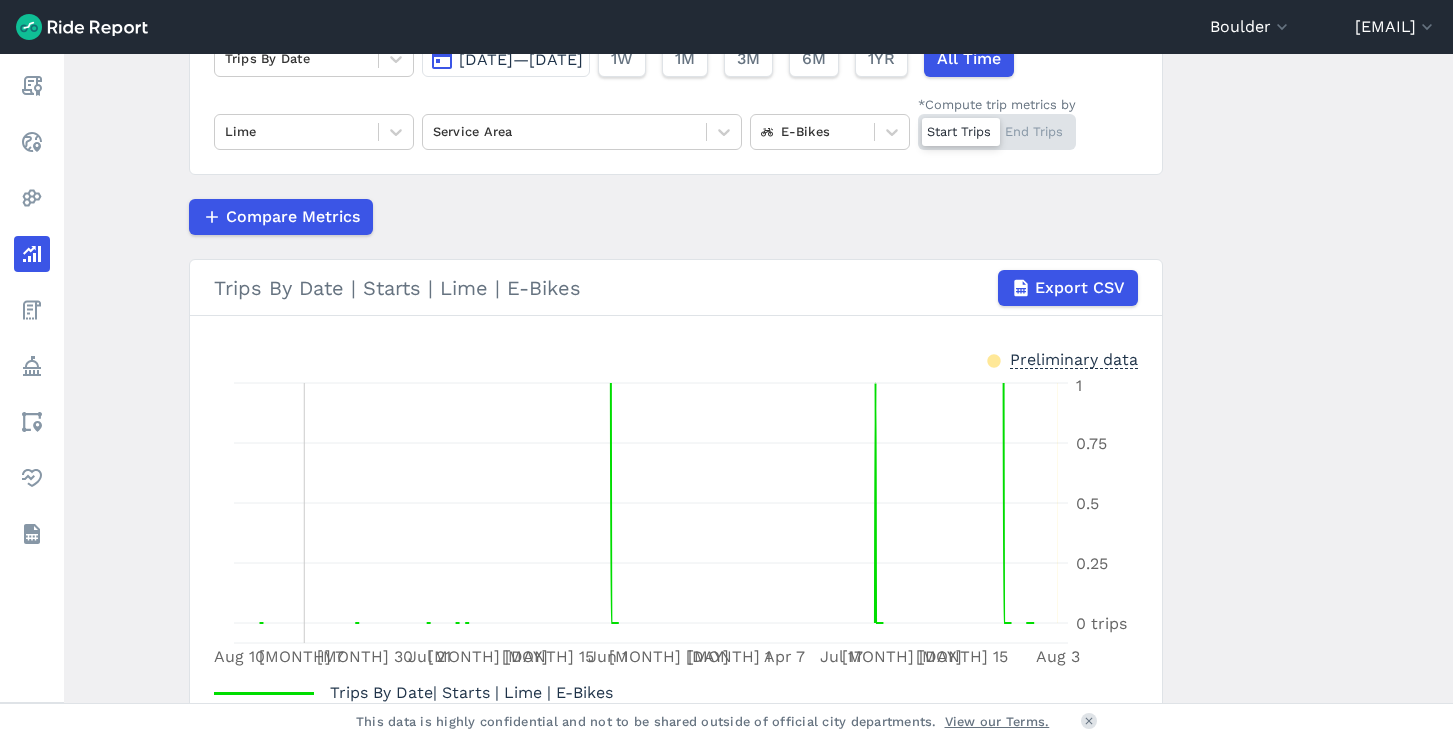 scroll, scrollTop: 0, scrollLeft: 0, axis: both 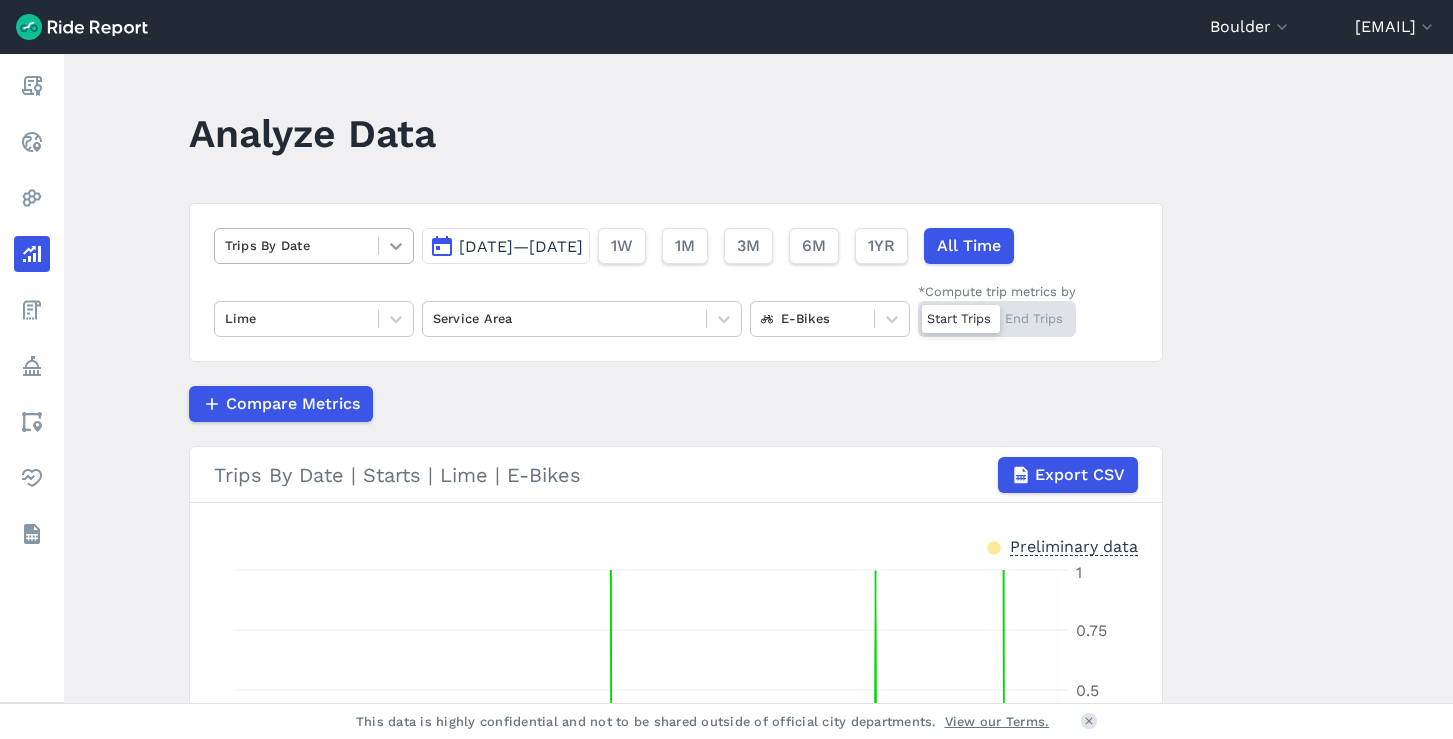 click 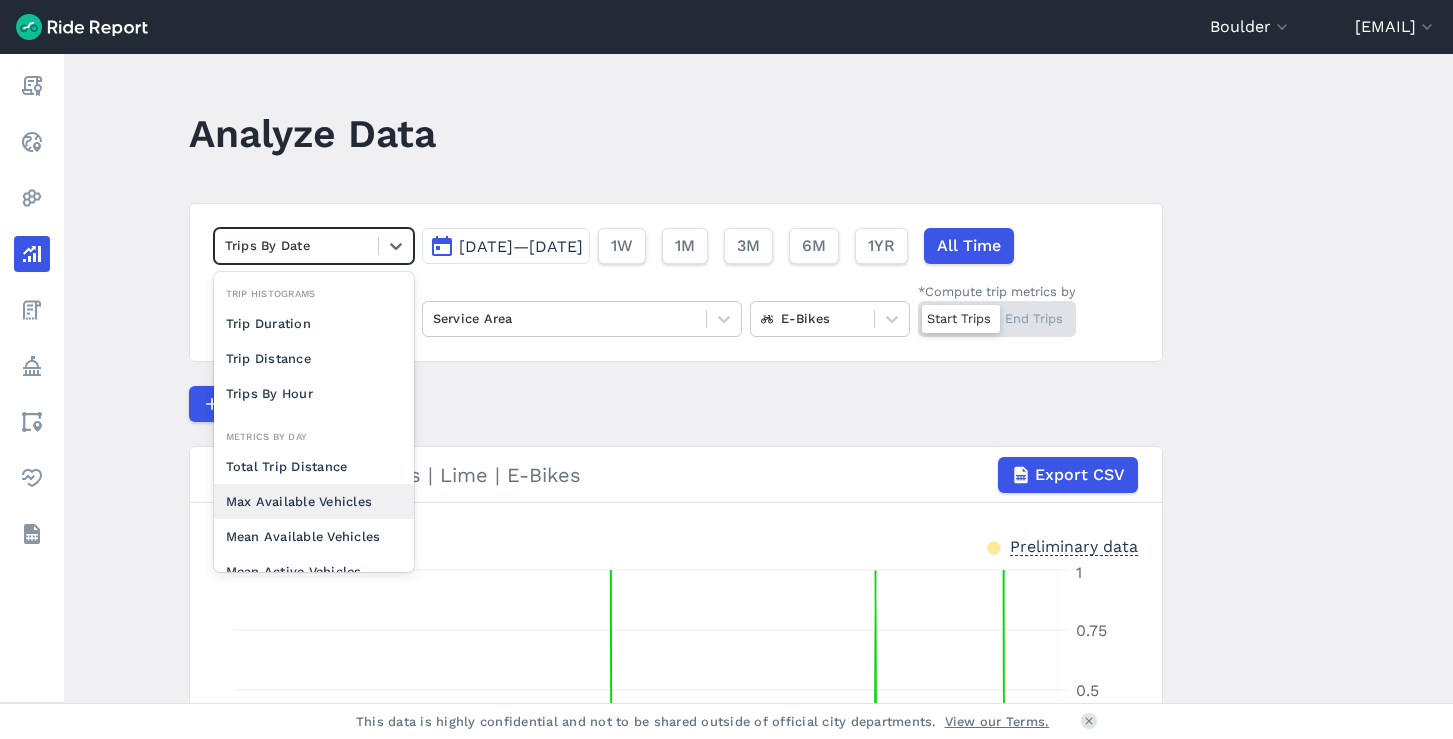 click on "Max Available Vehicles" at bounding box center (314, 501) 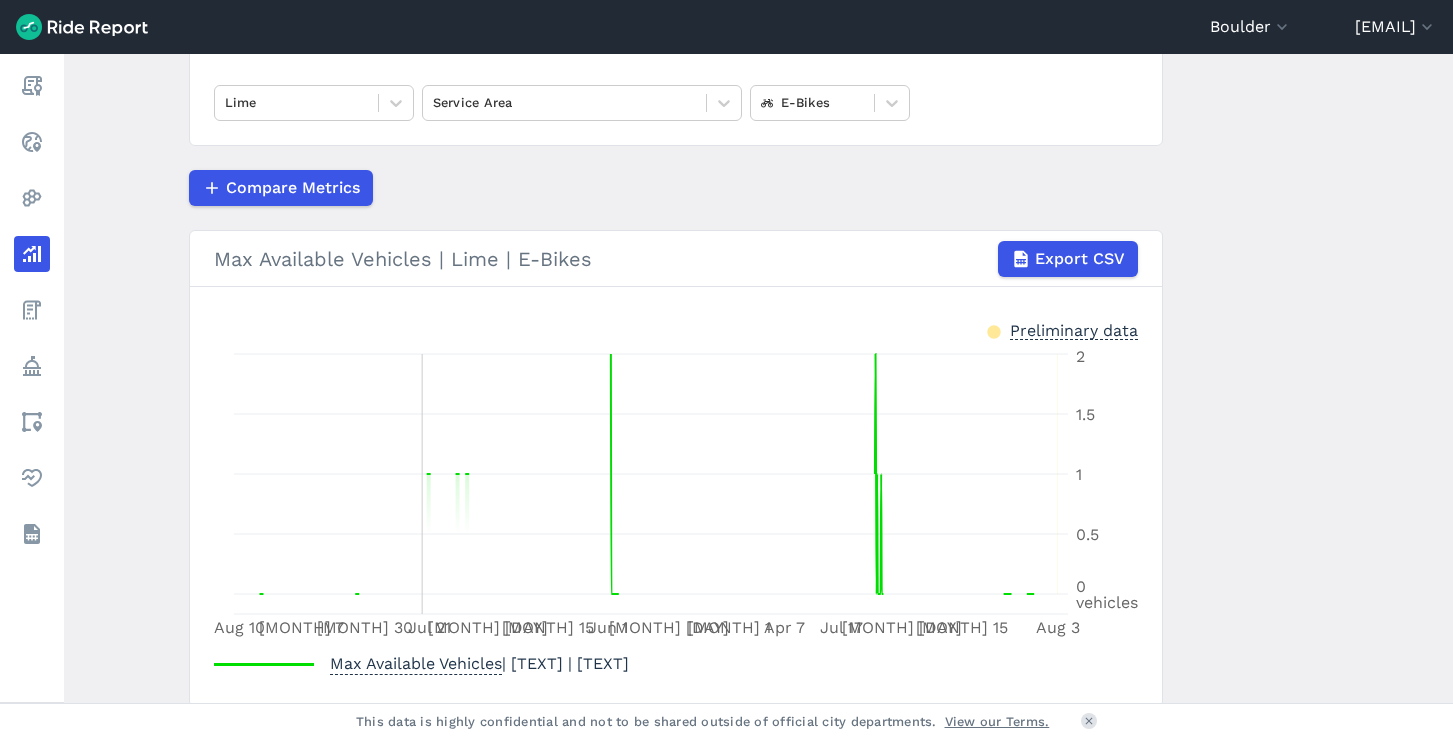 scroll, scrollTop: 292, scrollLeft: 0, axis: vertical 